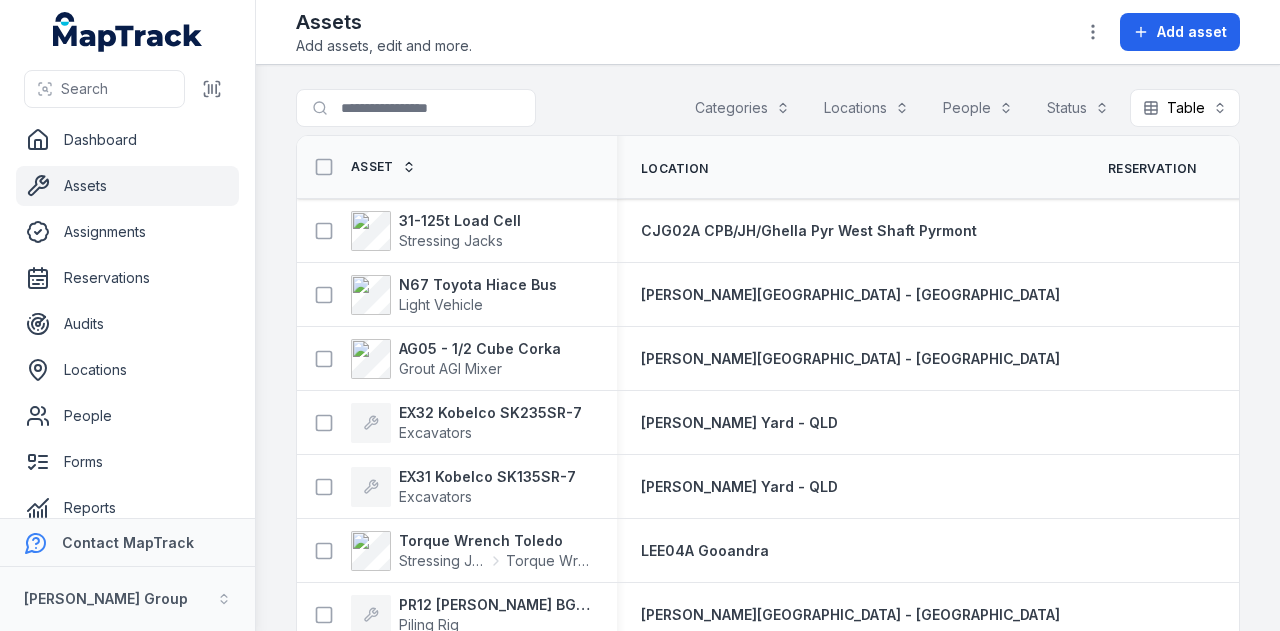 scroll, scrollTop: 0, scrollLeft: 0, axis: both 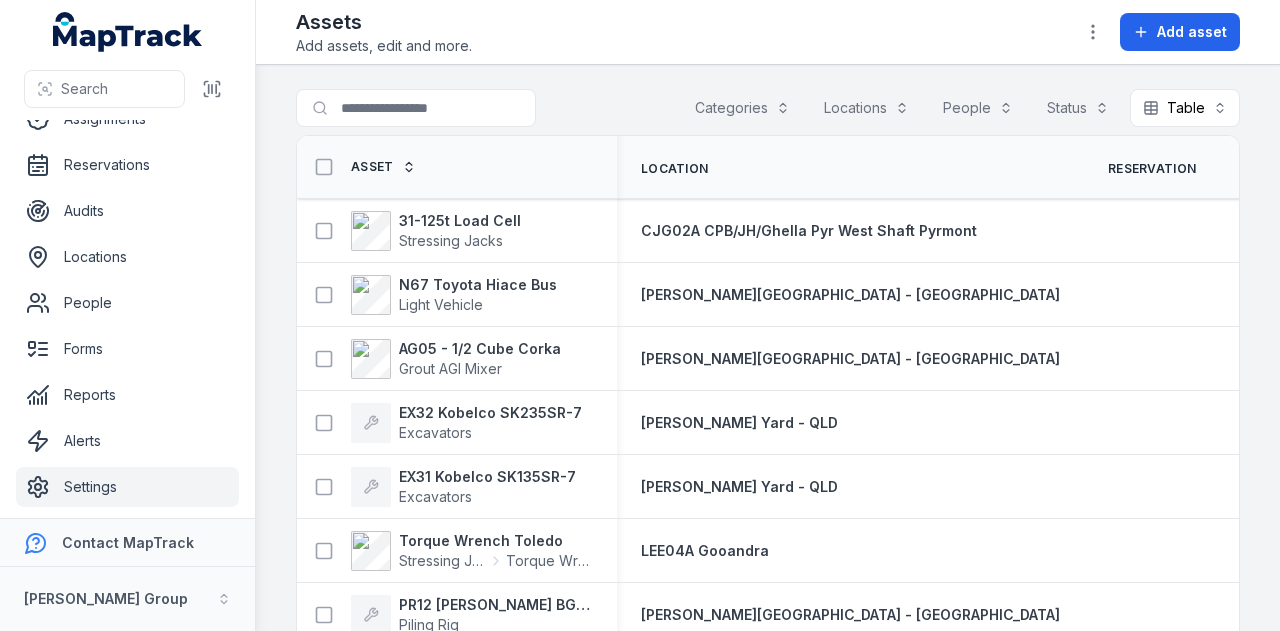 click on "Settings" at bounding box center [127, 487] 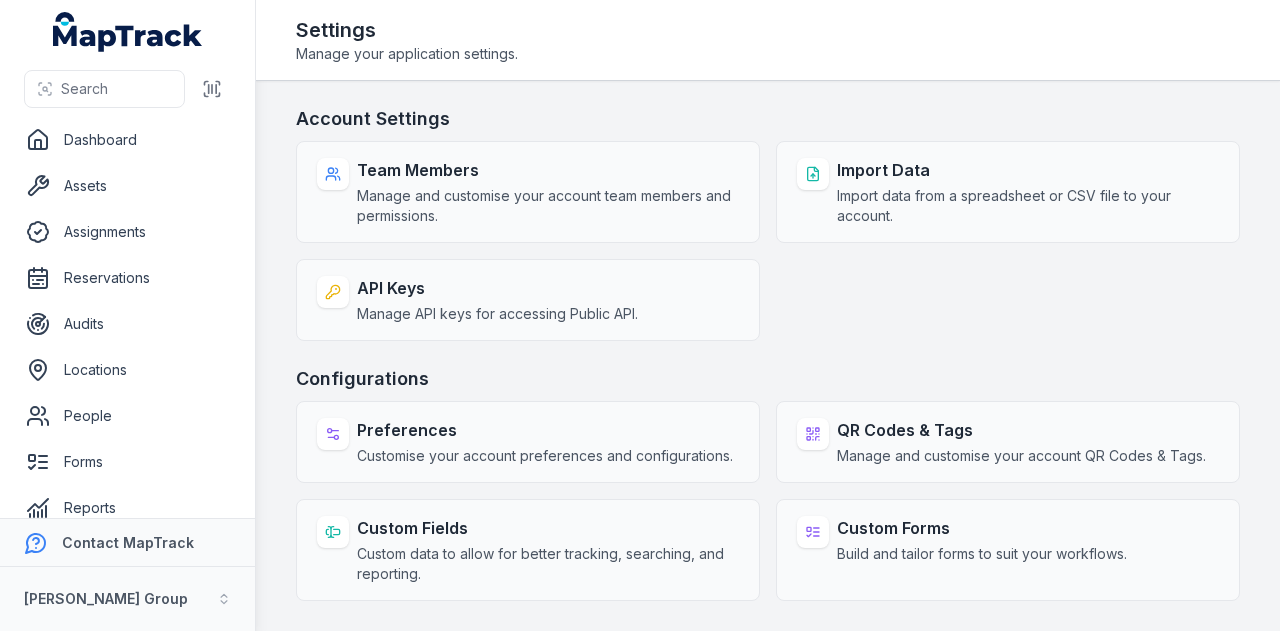 scroll, scrollTop: 0, scrollLeft: 0, axis: both 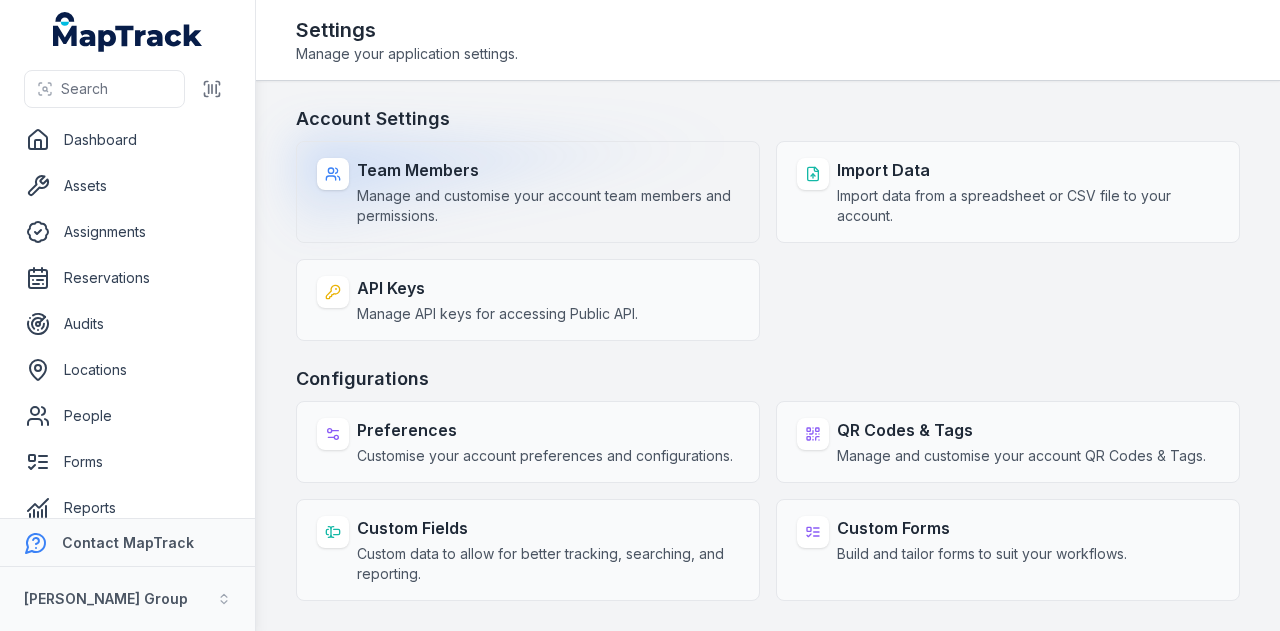 click on "Manage and customise your account team members and permissions." at bounding box center [548, 206] 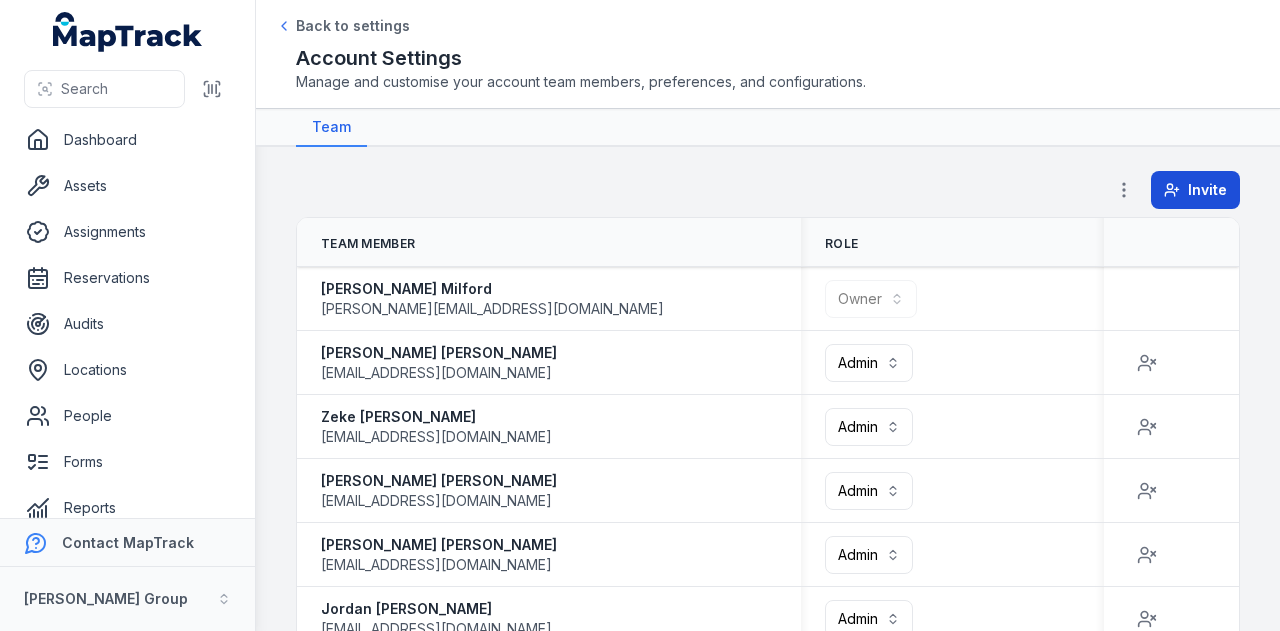 click 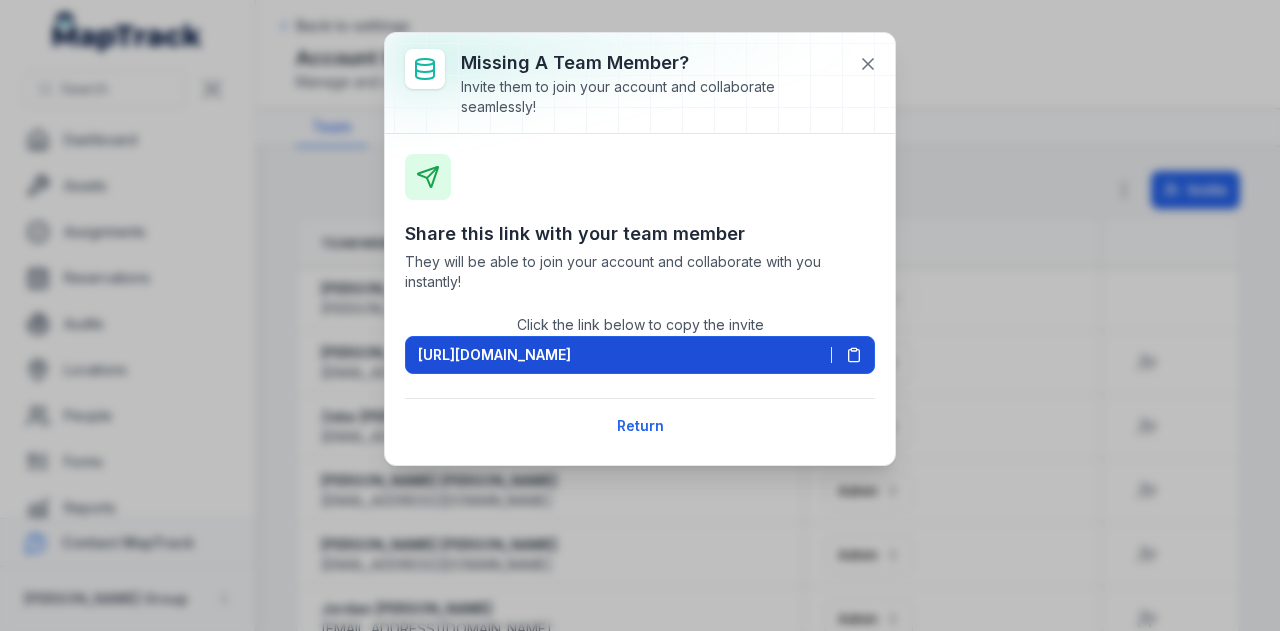 click 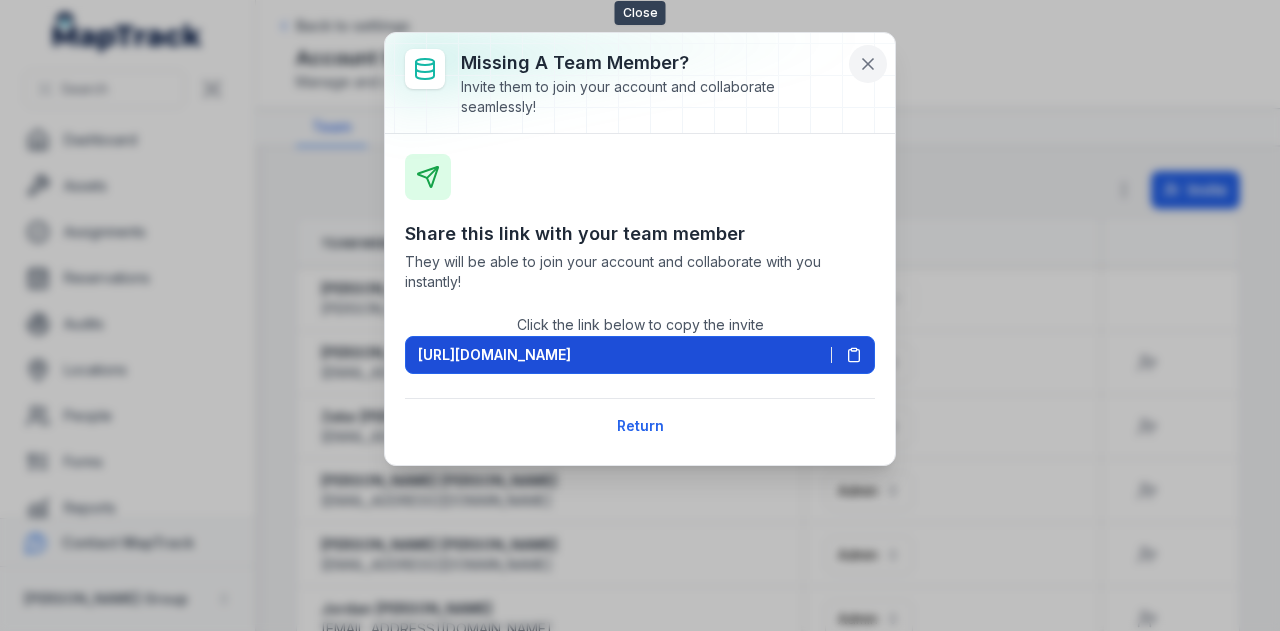click at bounding box center (868, 64) 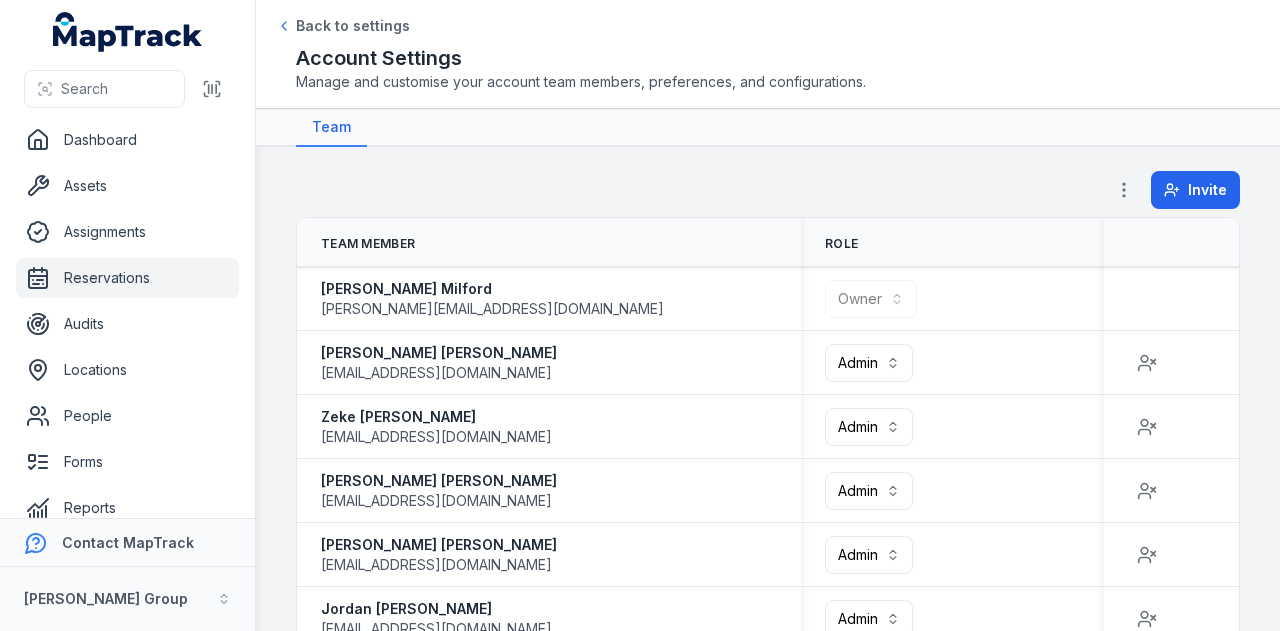 click on "Reservations" at bounding box center (127, 278) 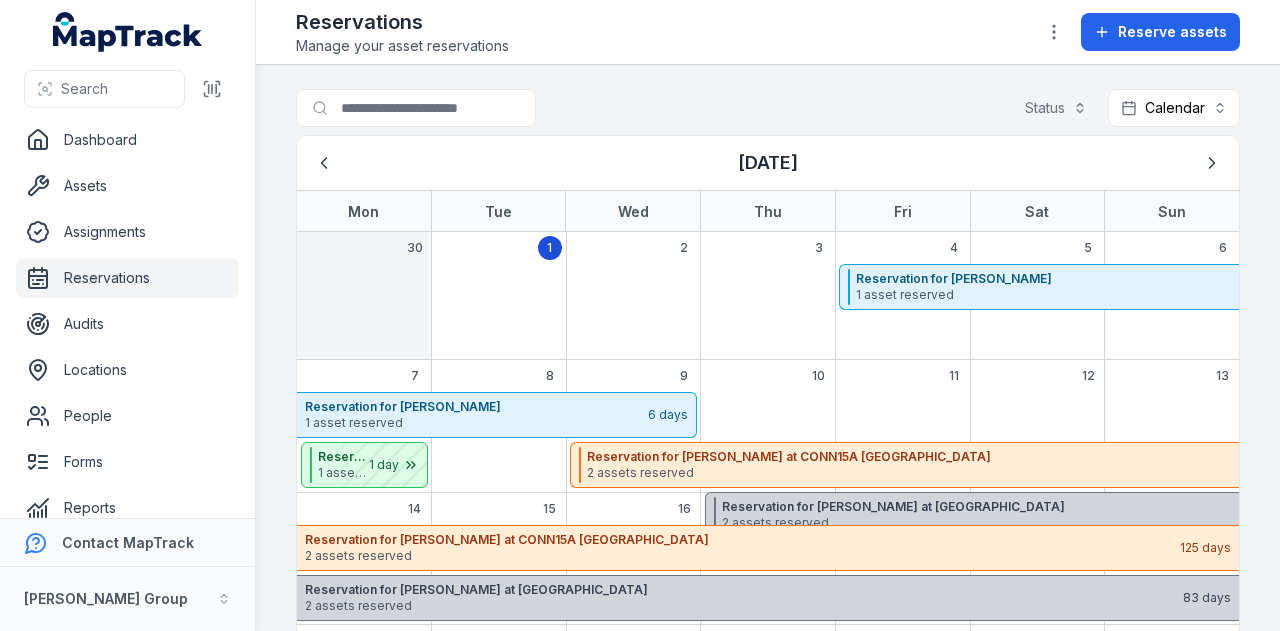 scroll, scrollTop: 0, scrollLeft: 0, axis: both 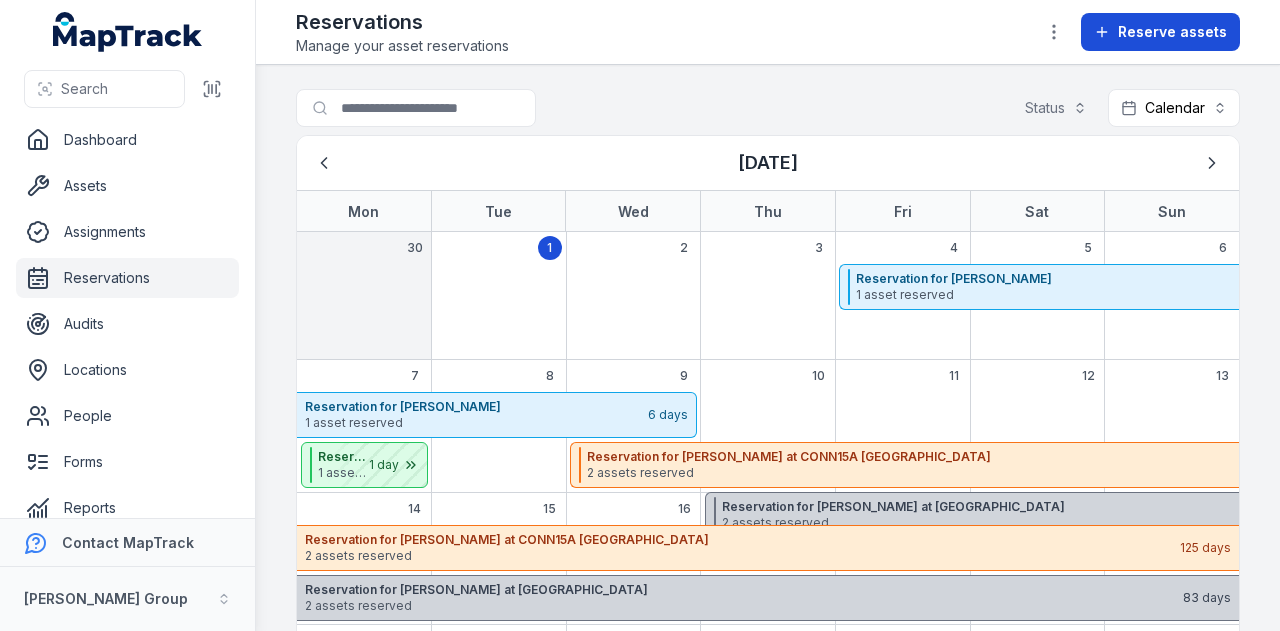 click on "Reserve assets" at bounding box center [1160, 32] 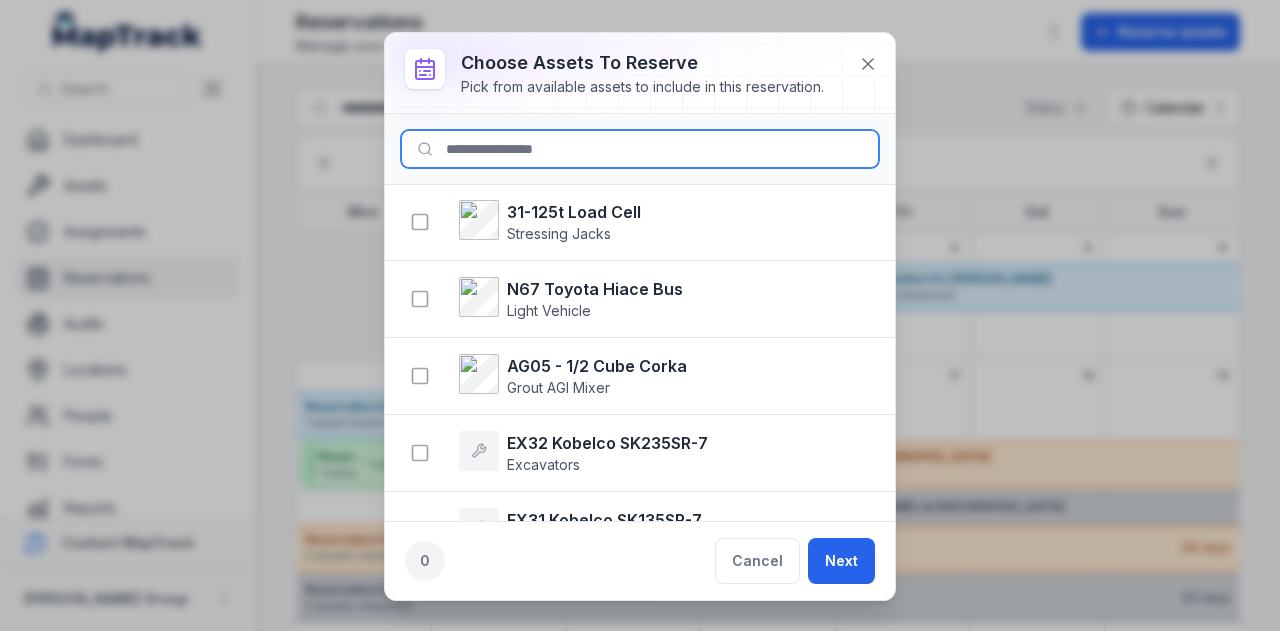 click at bounding box center [640, 149] 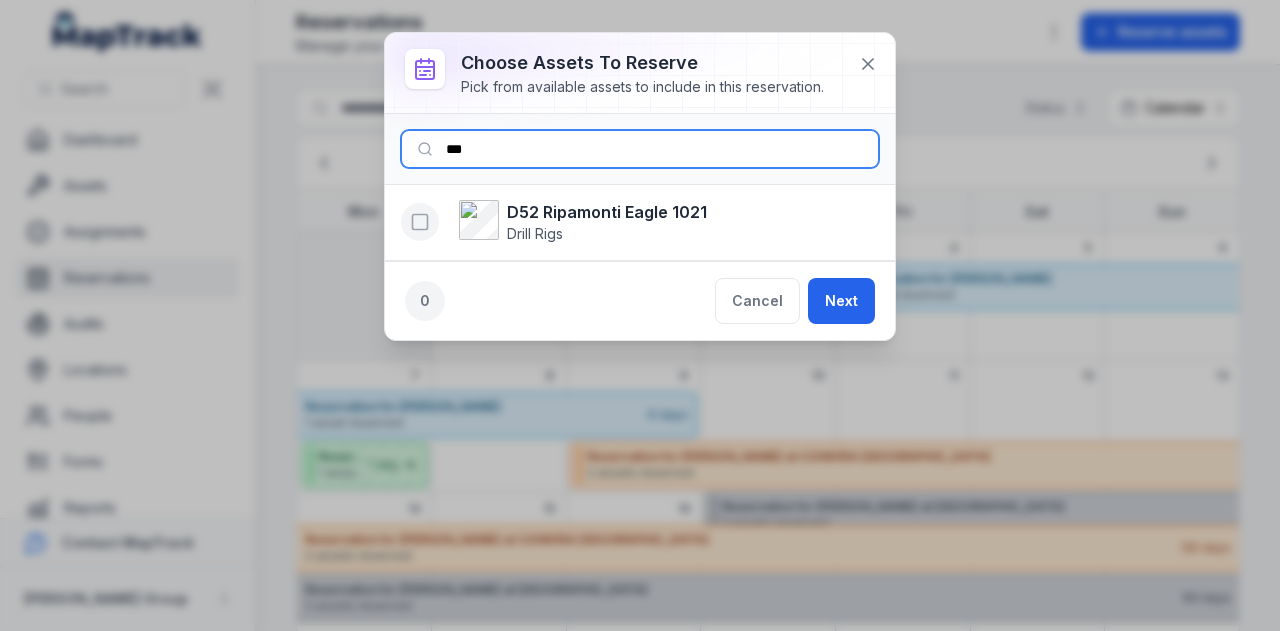 type on "***" 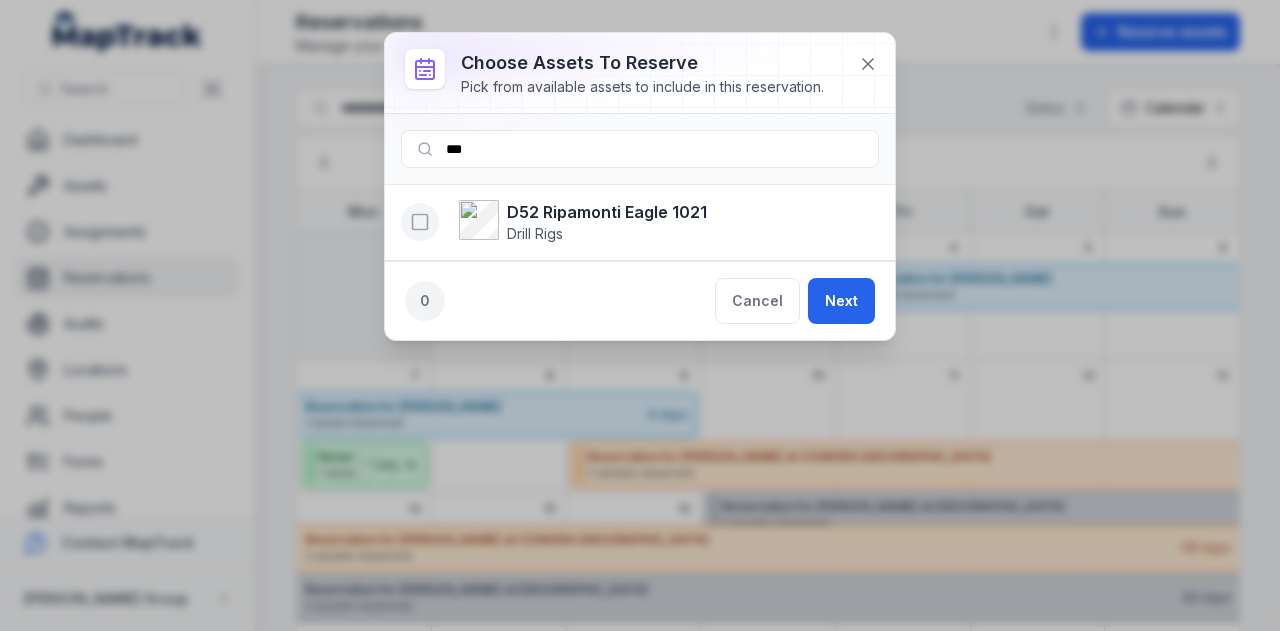 click 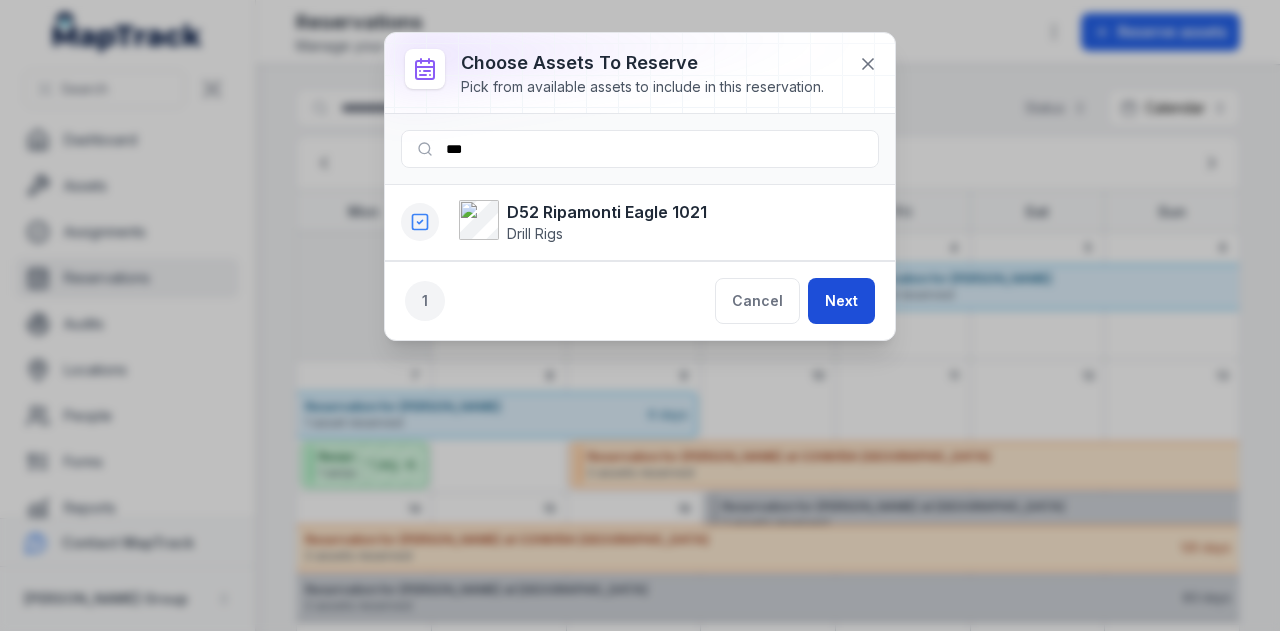click on "Next" at bounding box center [841, 301] 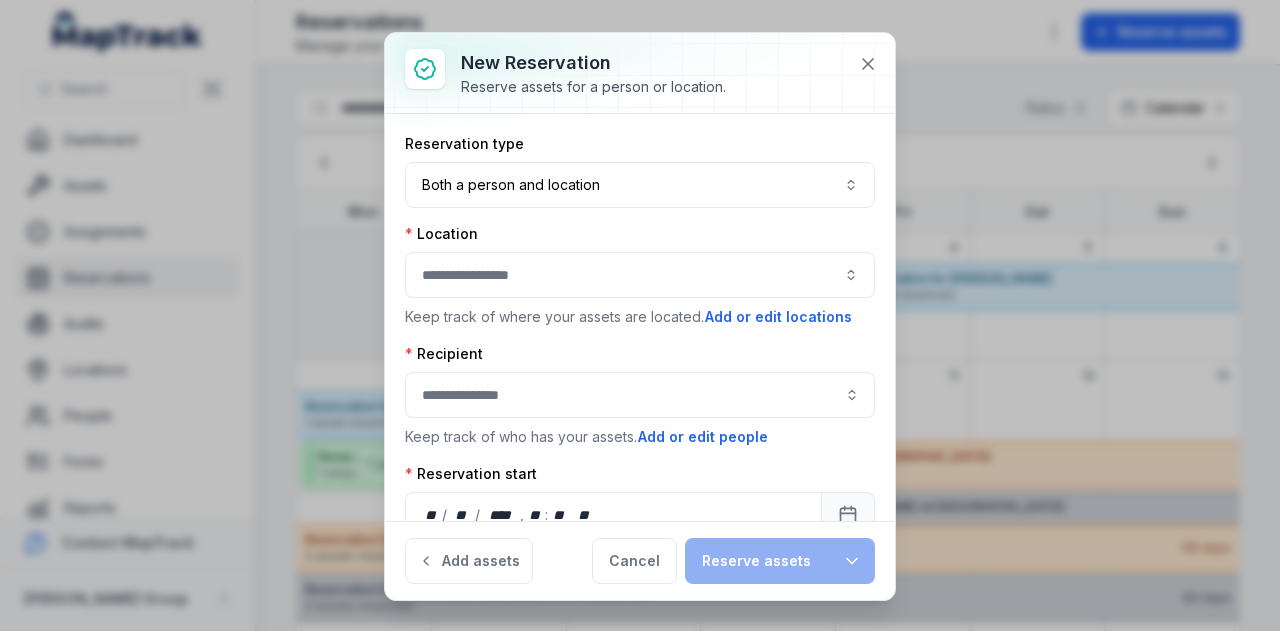 click at bounding box center [640, 275] 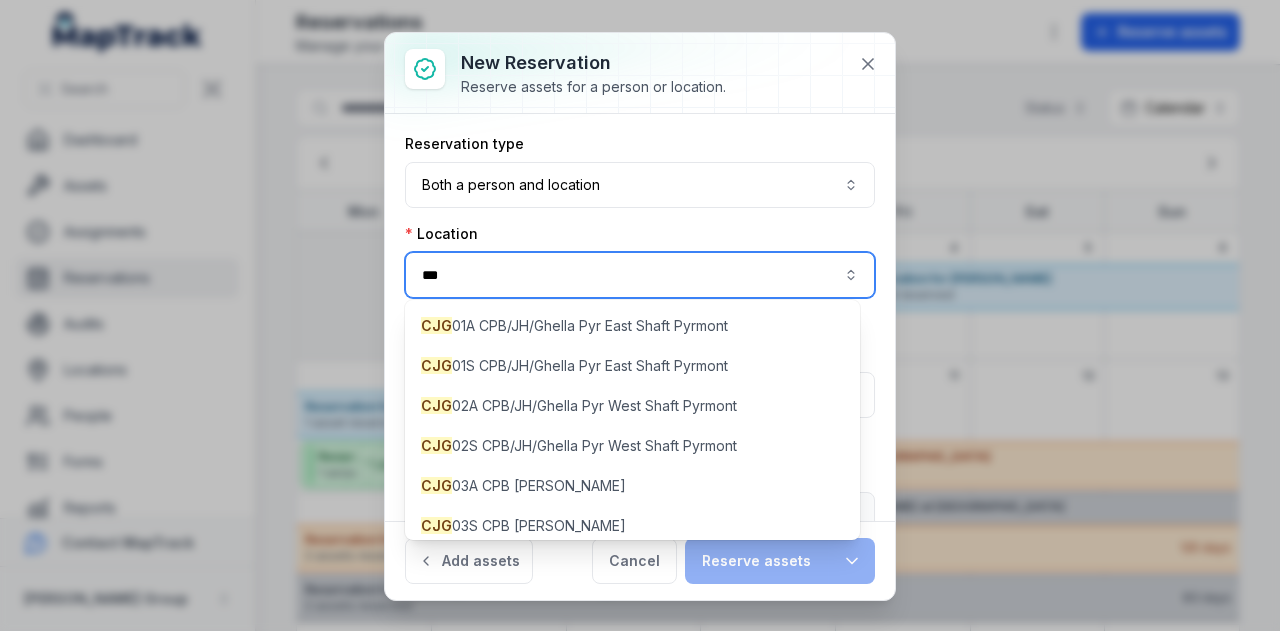 type on "***" 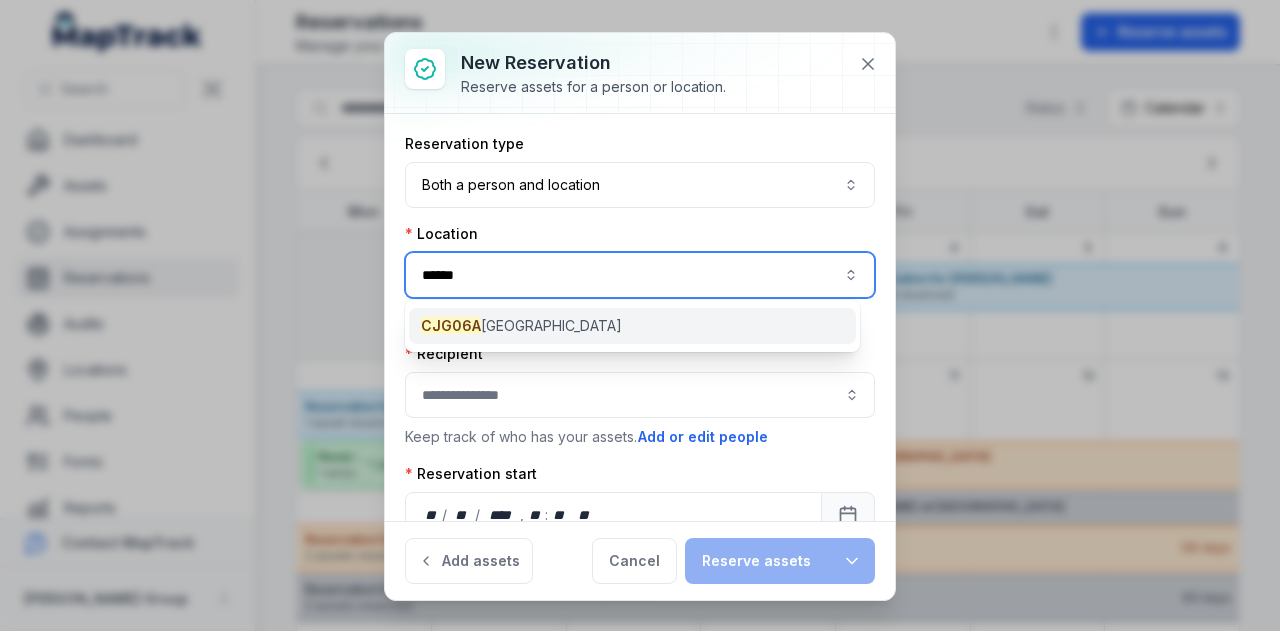 type on "******" 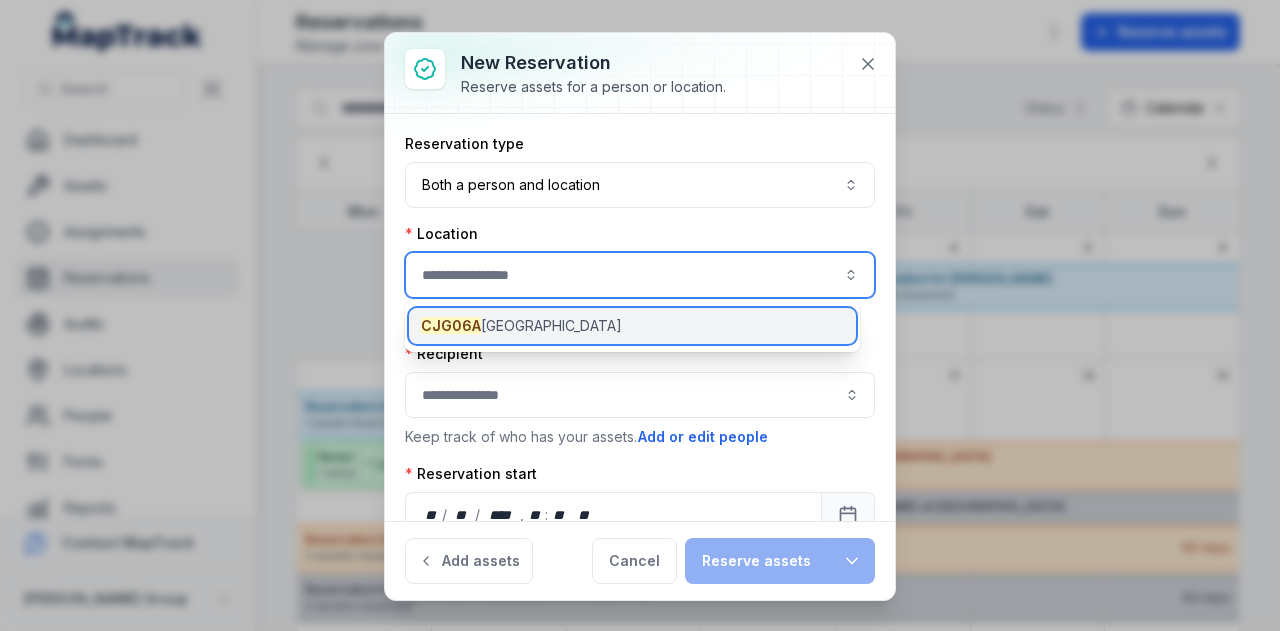 click on "CJG06A  [GEOGRAPHIC_DATA]" at bounding box center [632, 326] 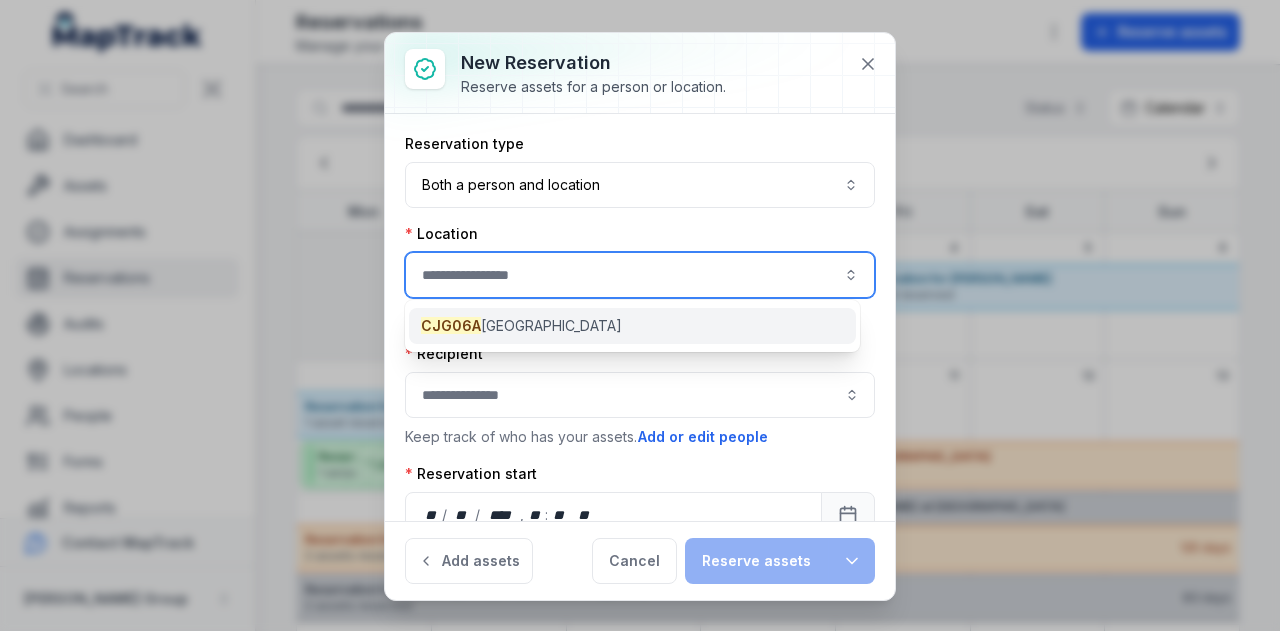 type on "**********" 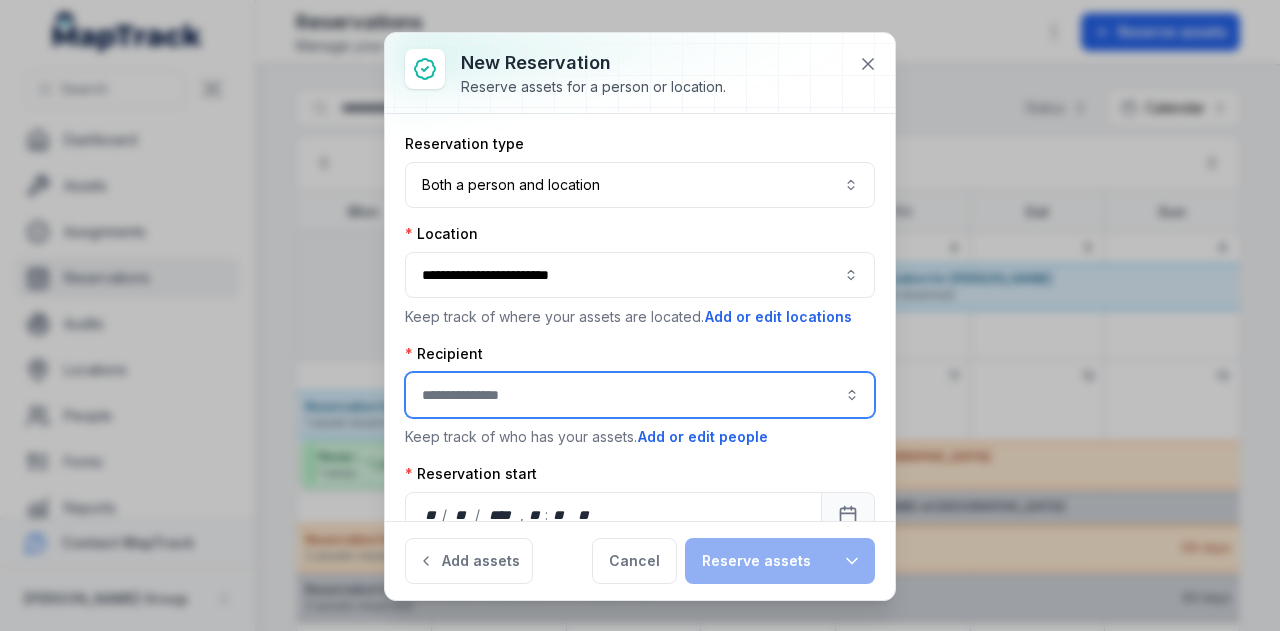click at bounding box center (640, 395) 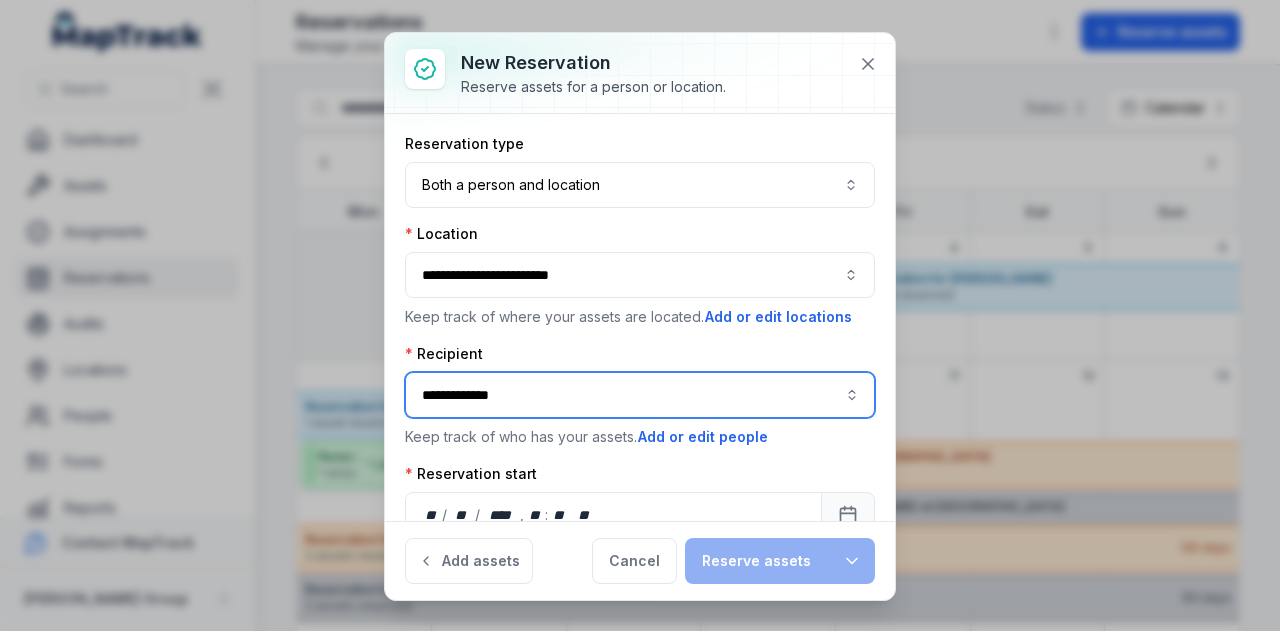 click on "[PERSON_NAME]" at bounding box center [632, 445] 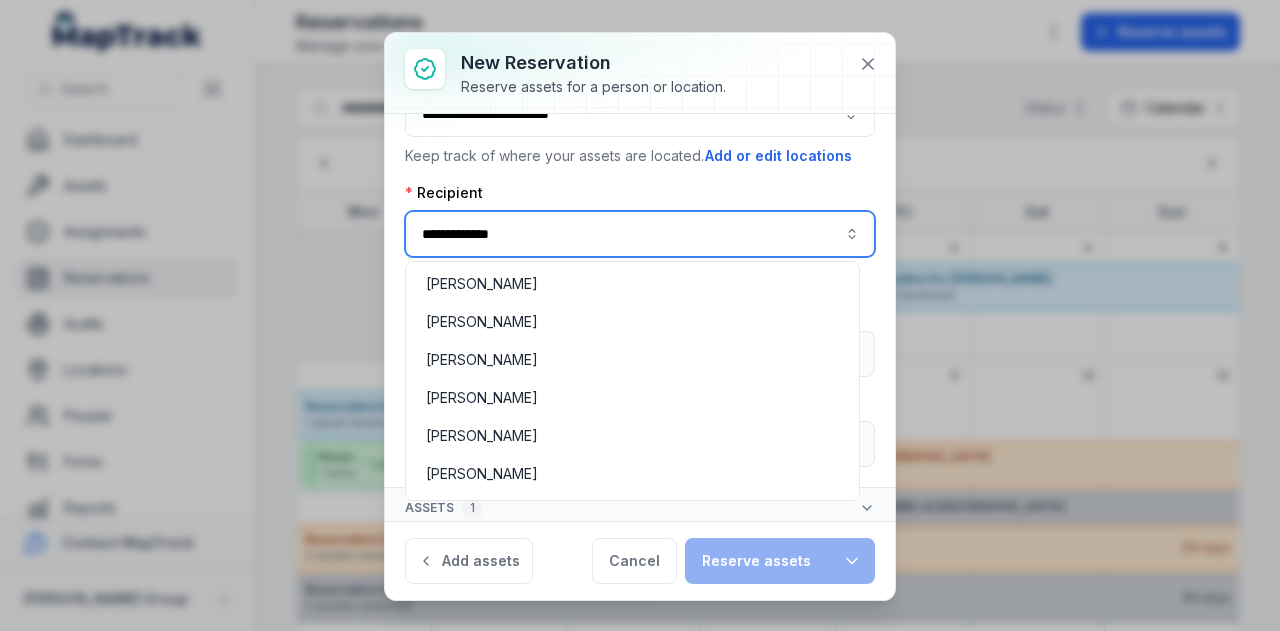type on "**********" 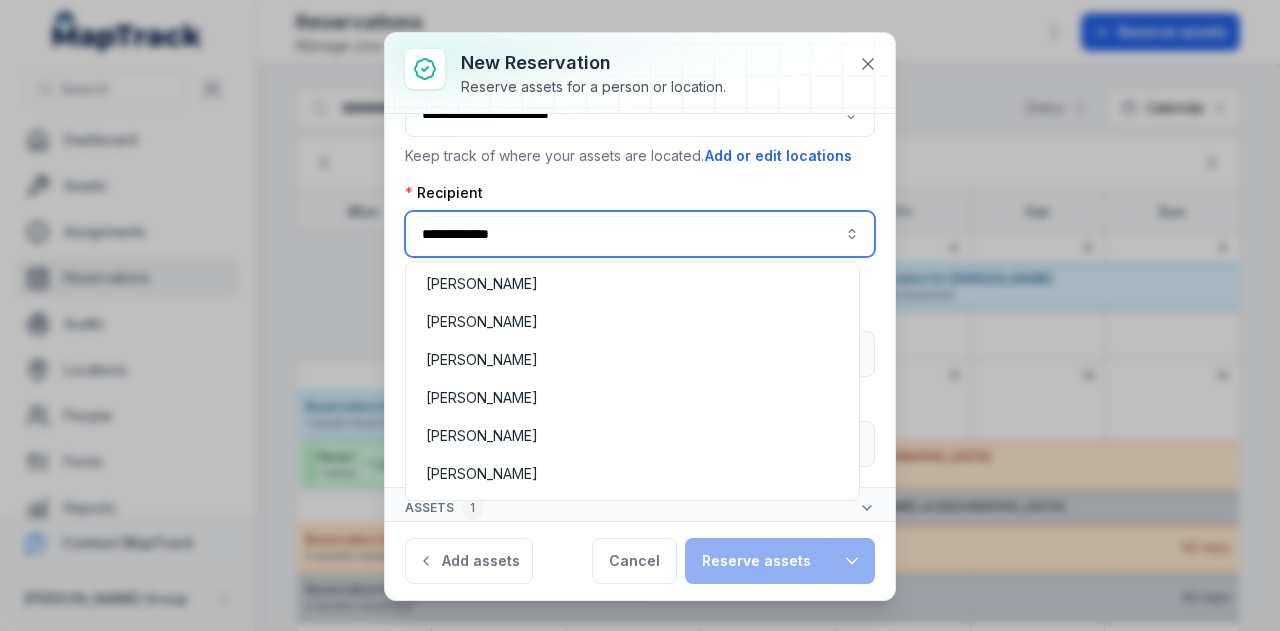 scroll, scrollTop: 9871, scrollLeft: 0, axis: vertical 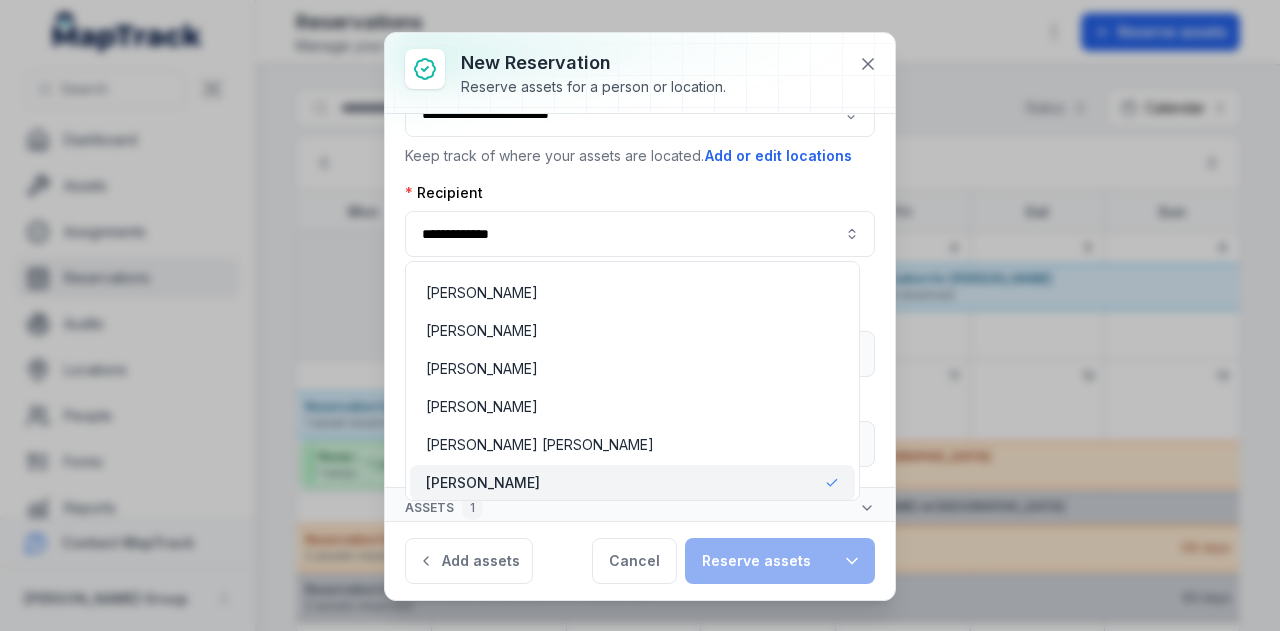 click on "**********" at bounding box center (640, 317) 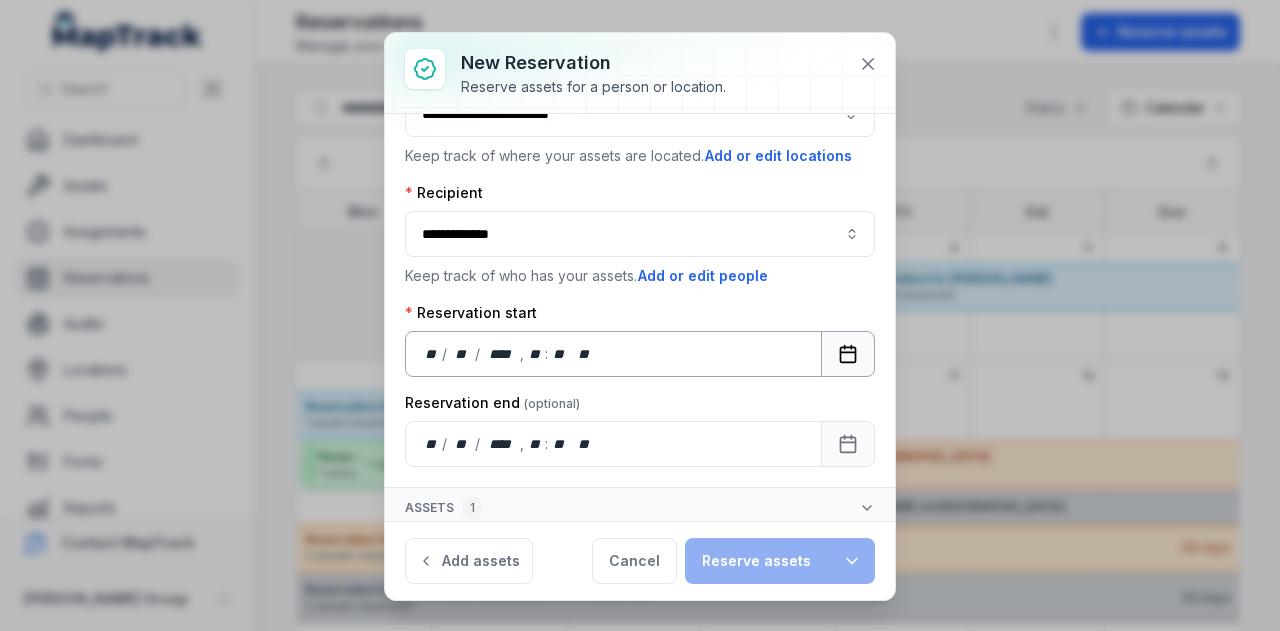 click 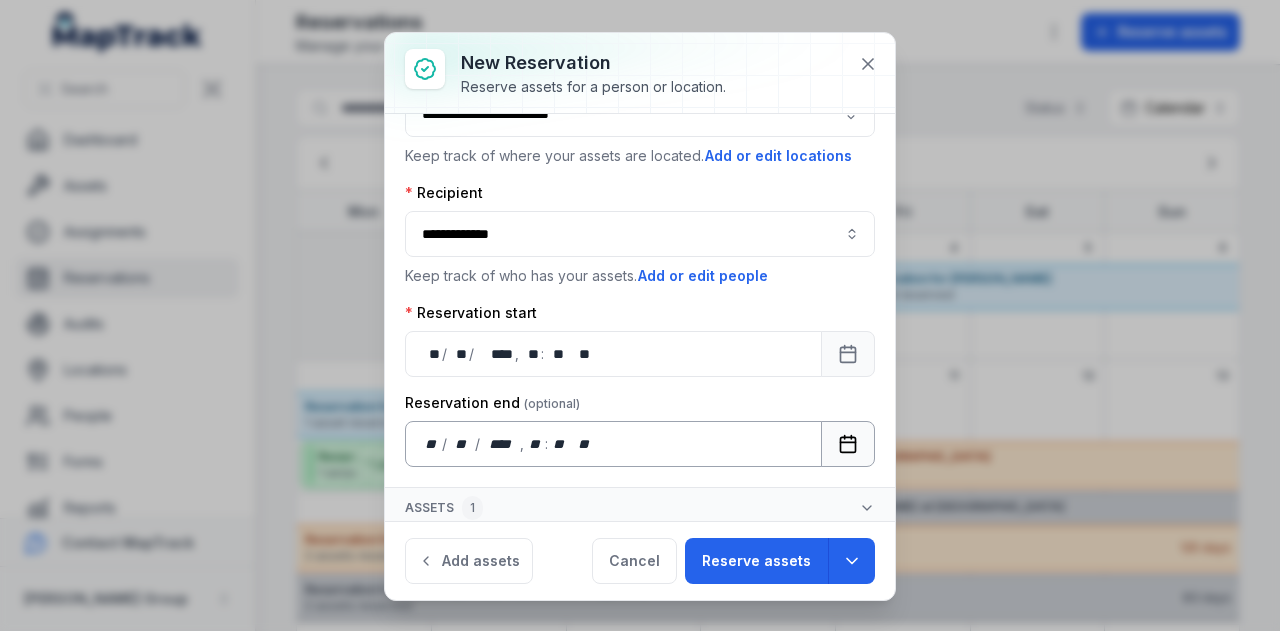 click at bounding box center [848, 444] 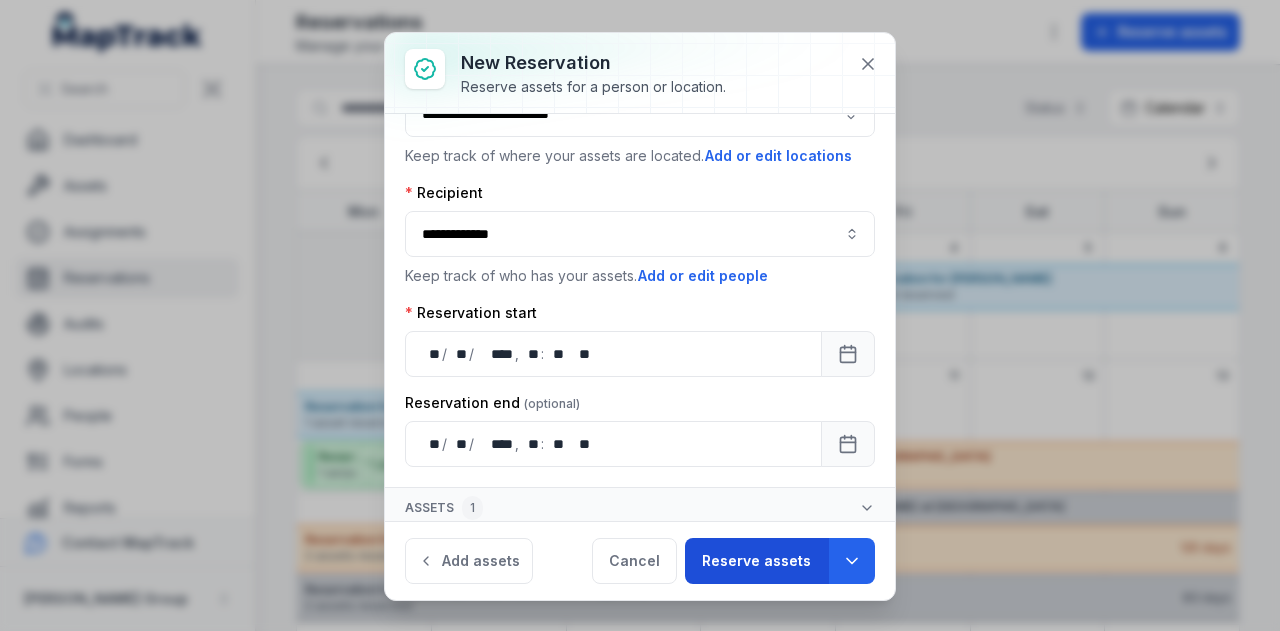click on "Reserve assets" at bounding box center (756, 561) 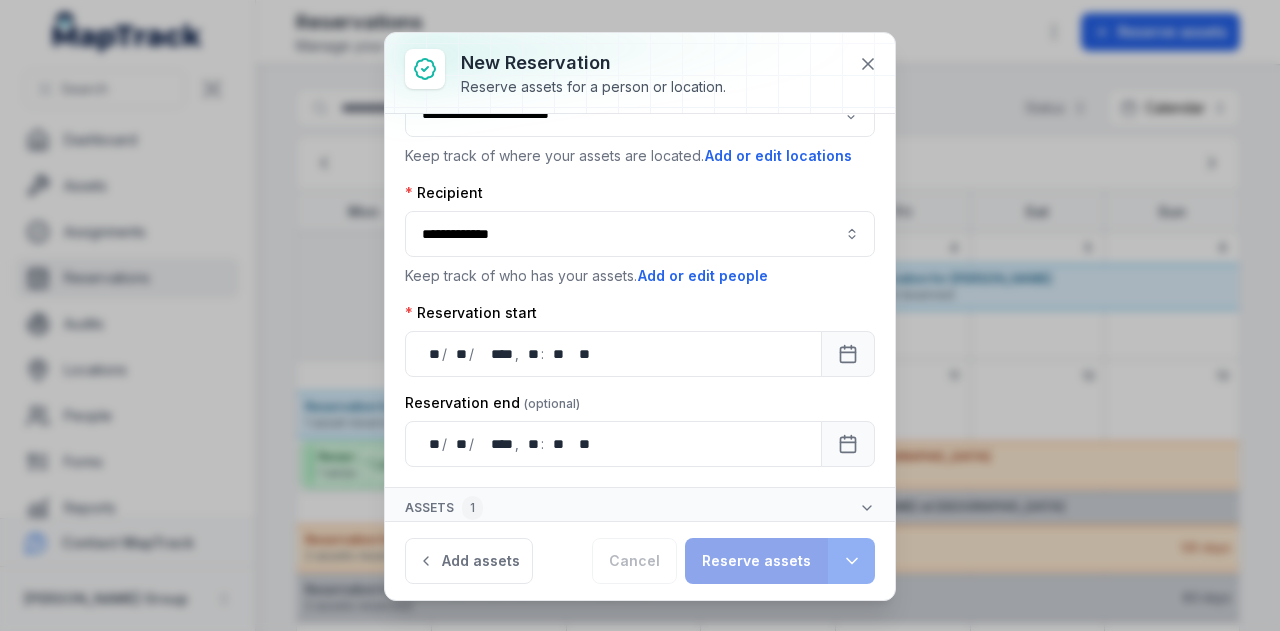 type 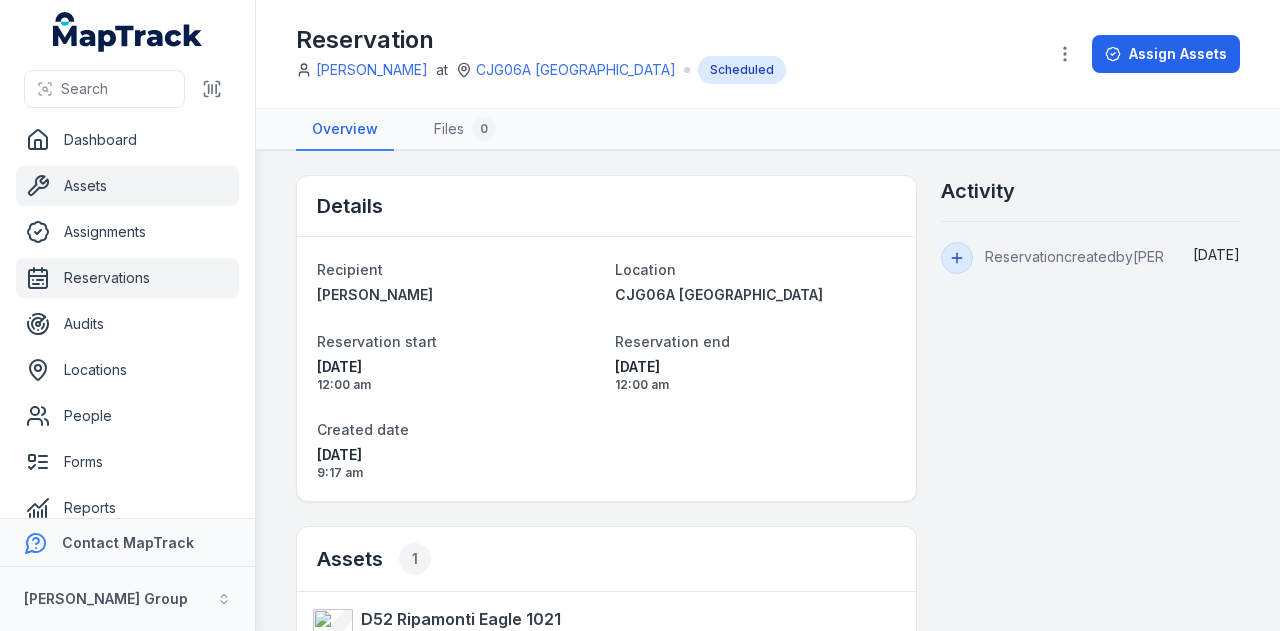 click on "Assets" at bounding box center (127, 186) 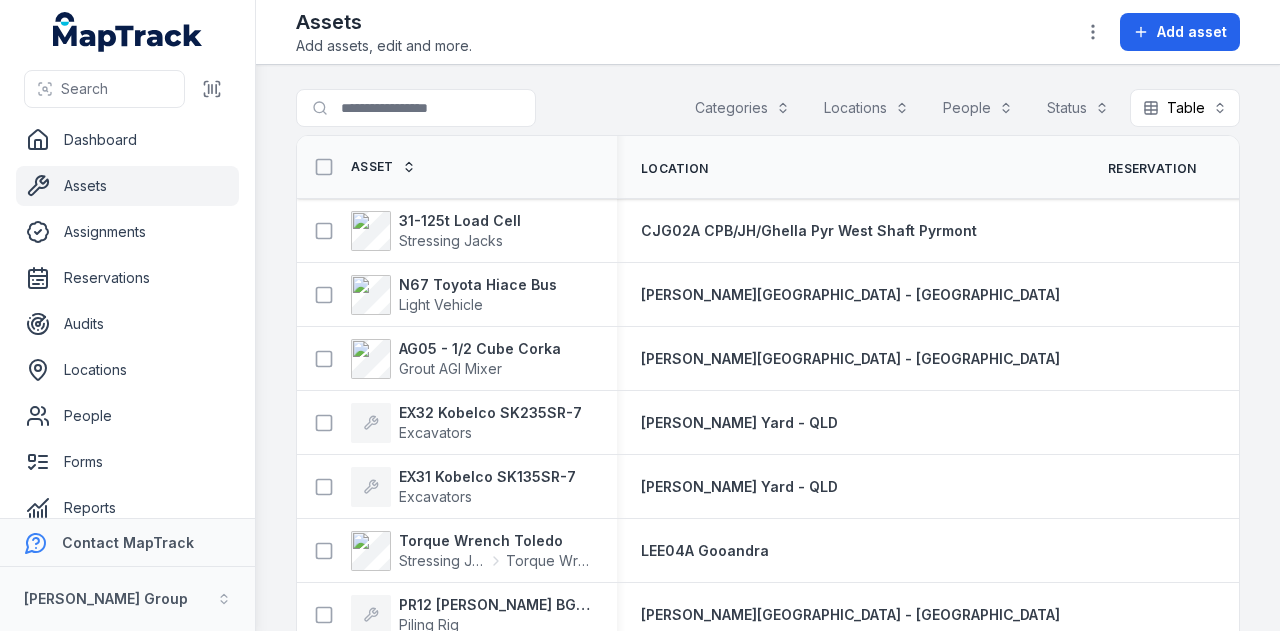 scroll, scrollTop: 0, scrollLeft: 0, axis: both 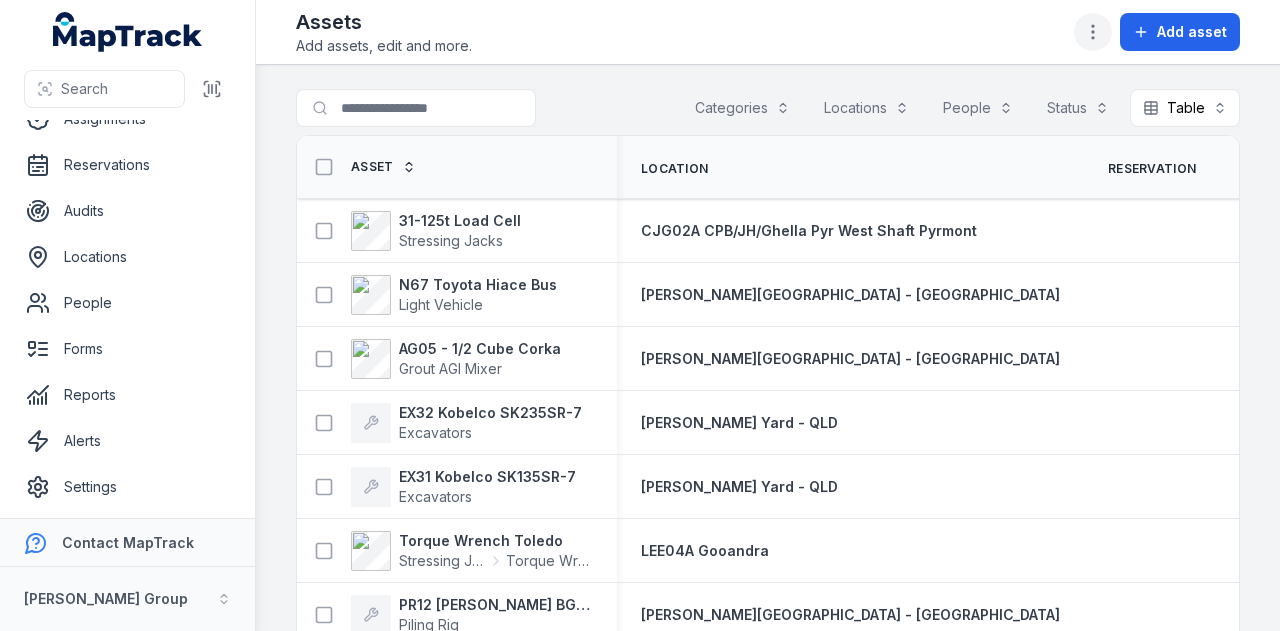 click 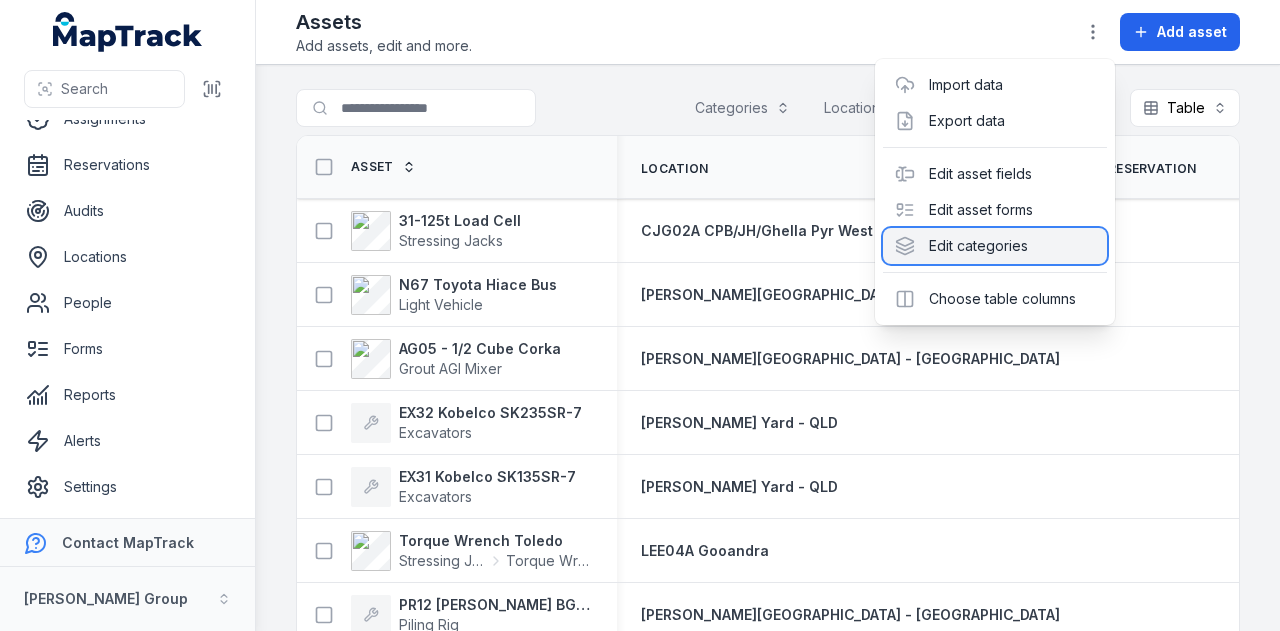 click on "Edit categories" at bounding box center (995, 246) 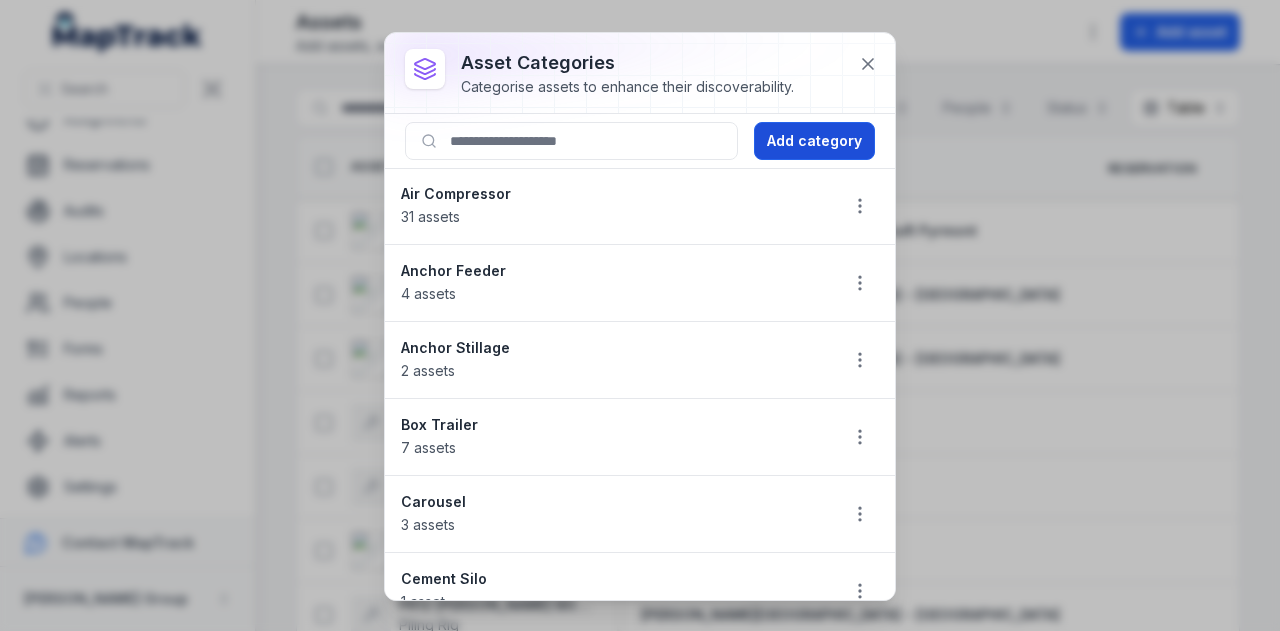 click on "Add category" at bounding box center [814, 141] 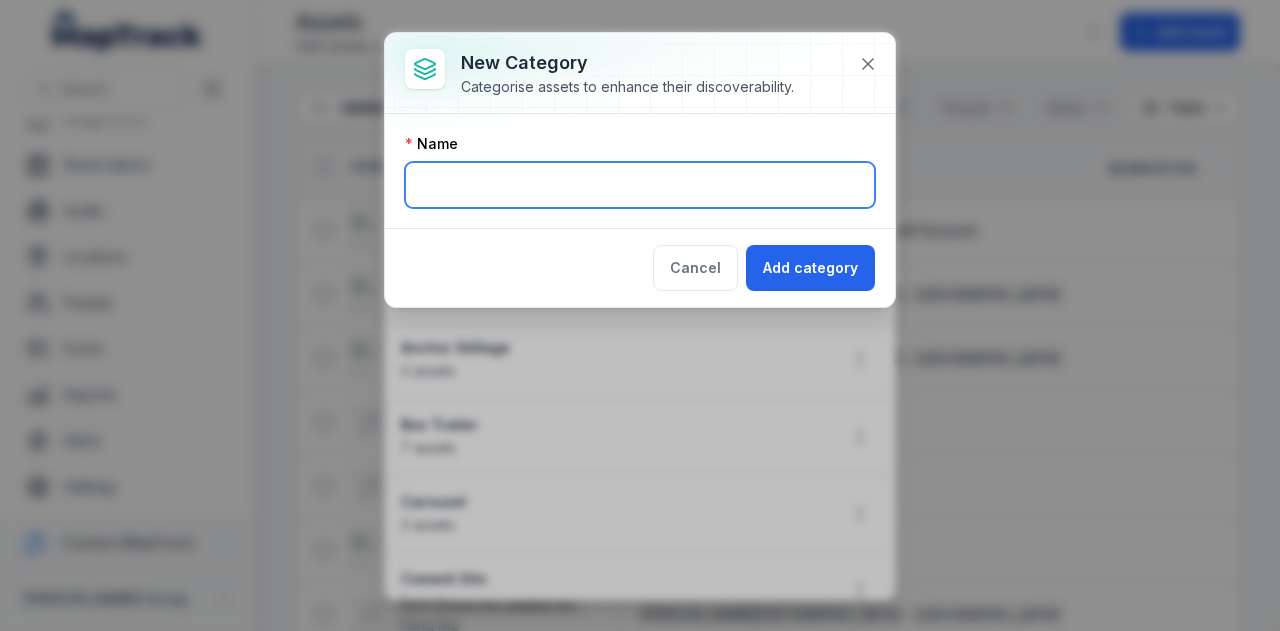 click at bounding box center [640, 185] 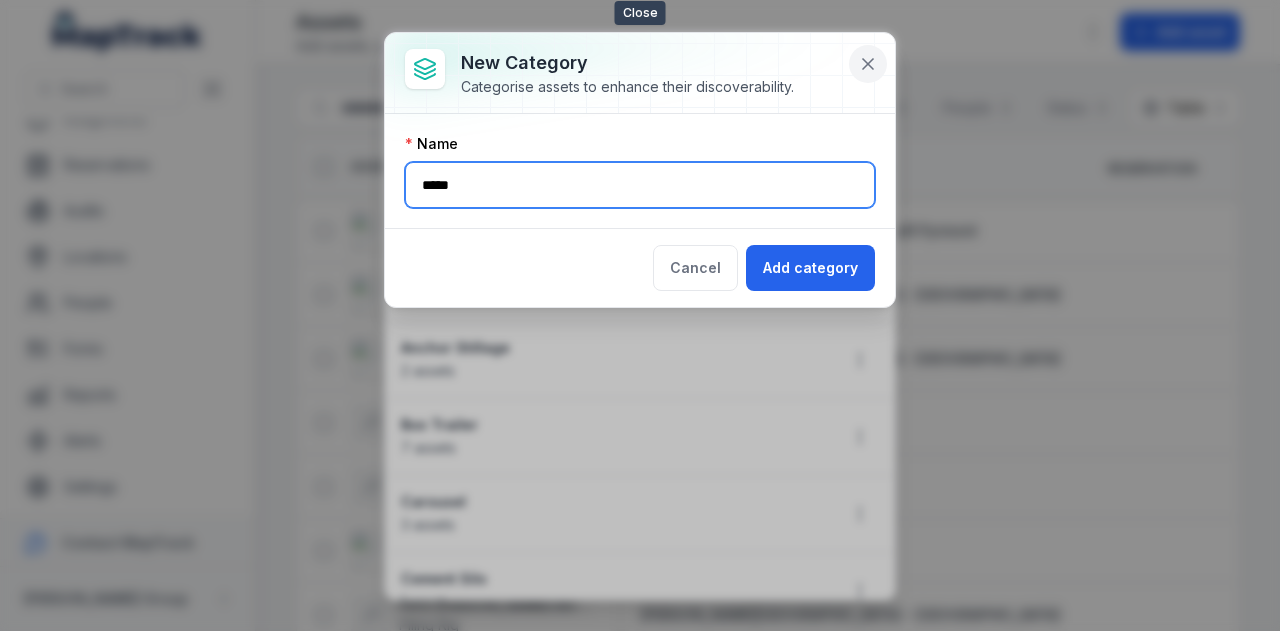 type on "****" 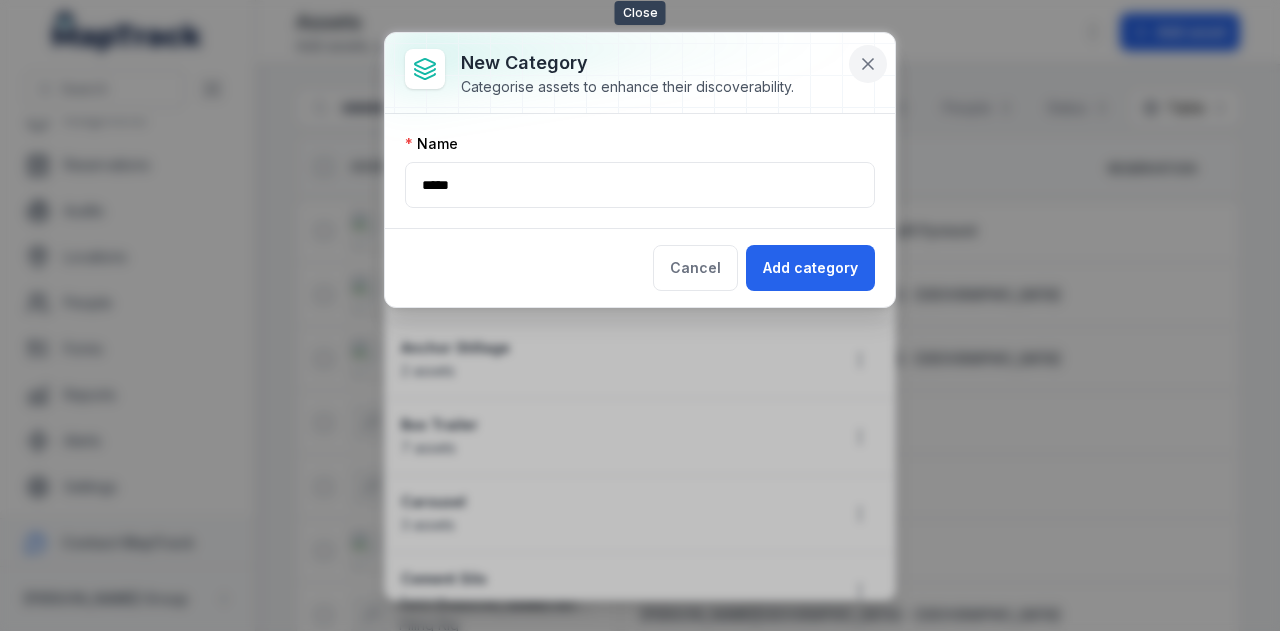 click 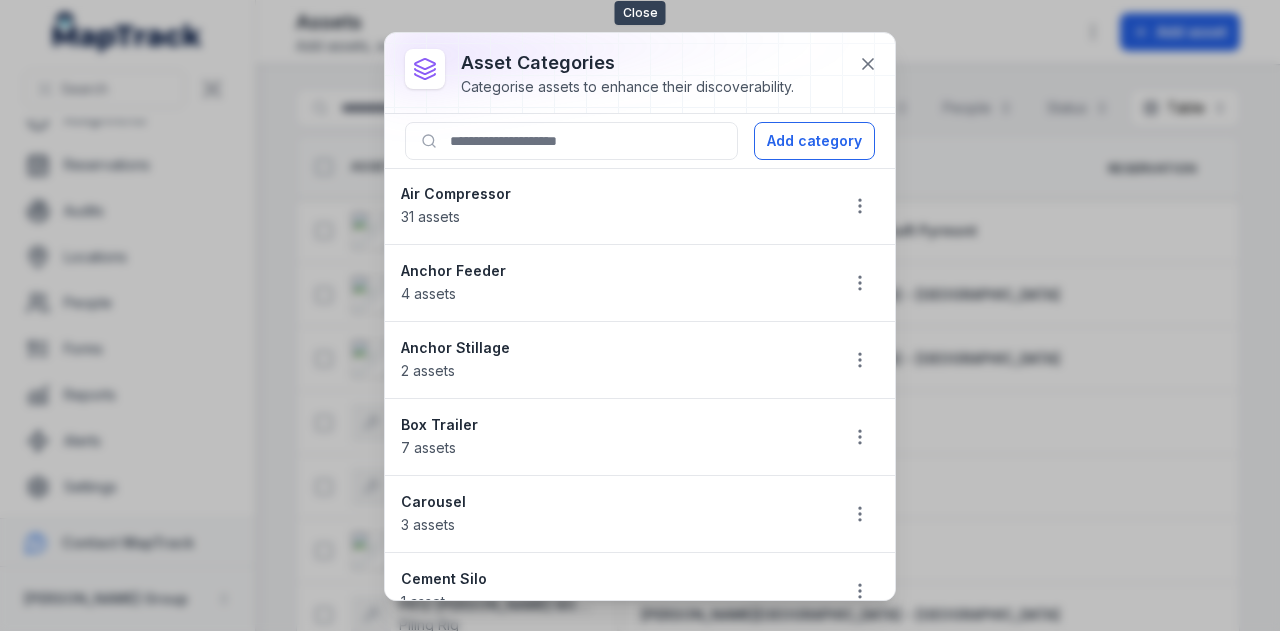 click 